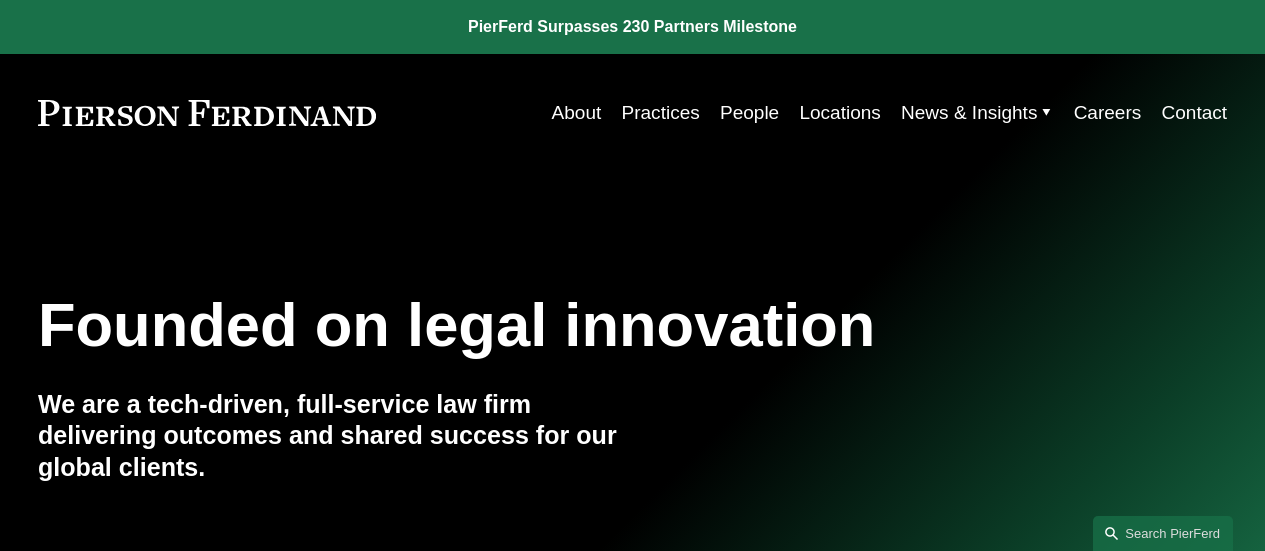 scroll, scrollTop: 0, scrollLeft: 0, axis: both 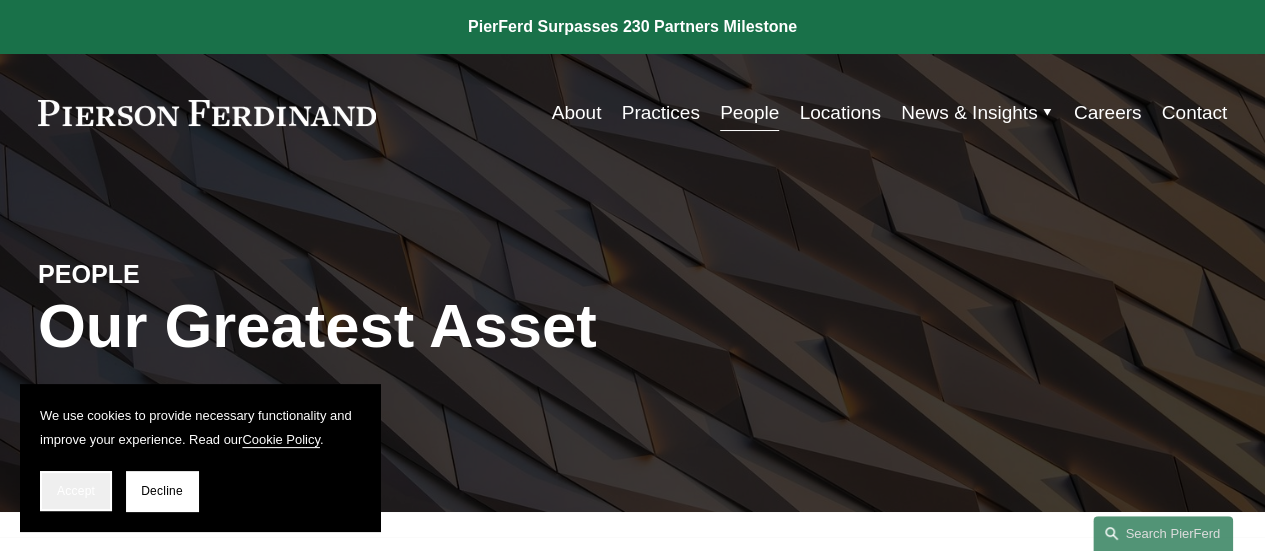 click on "Accept" at bounding box center (76, 491) 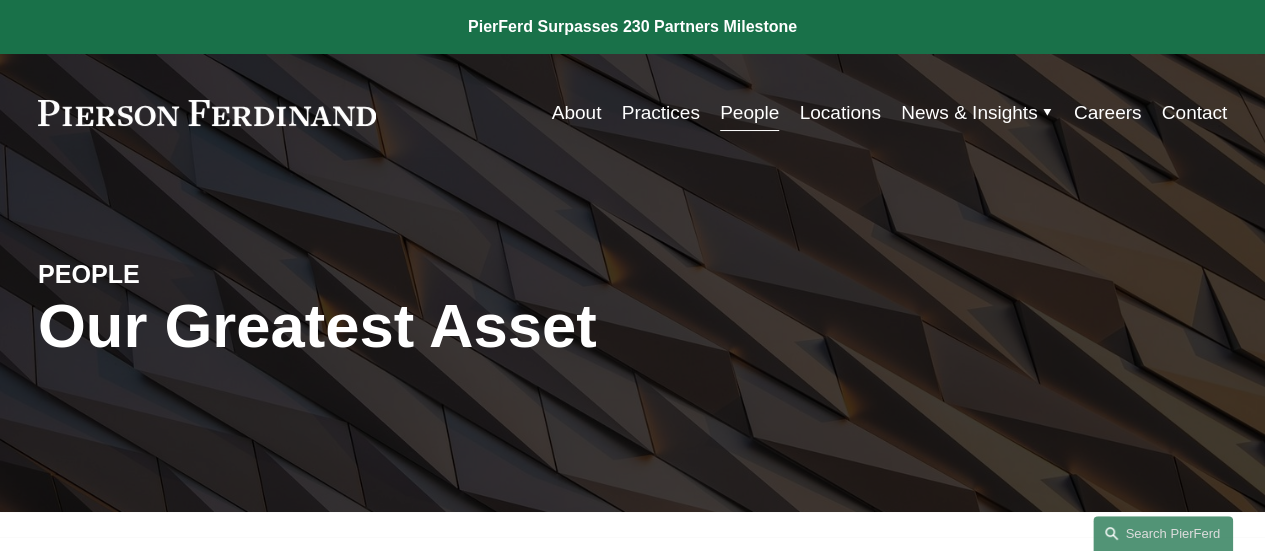 click on "Locations" at bounding box center [839, 113] 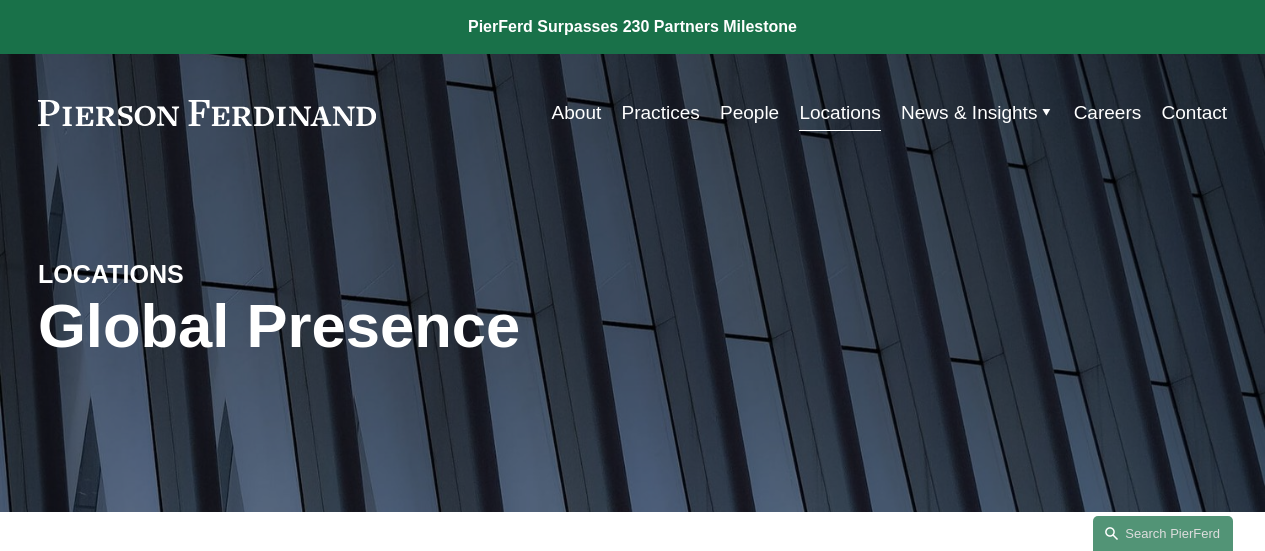 scroll, scrollTop: 0, scrollLeft: 0, axis: both 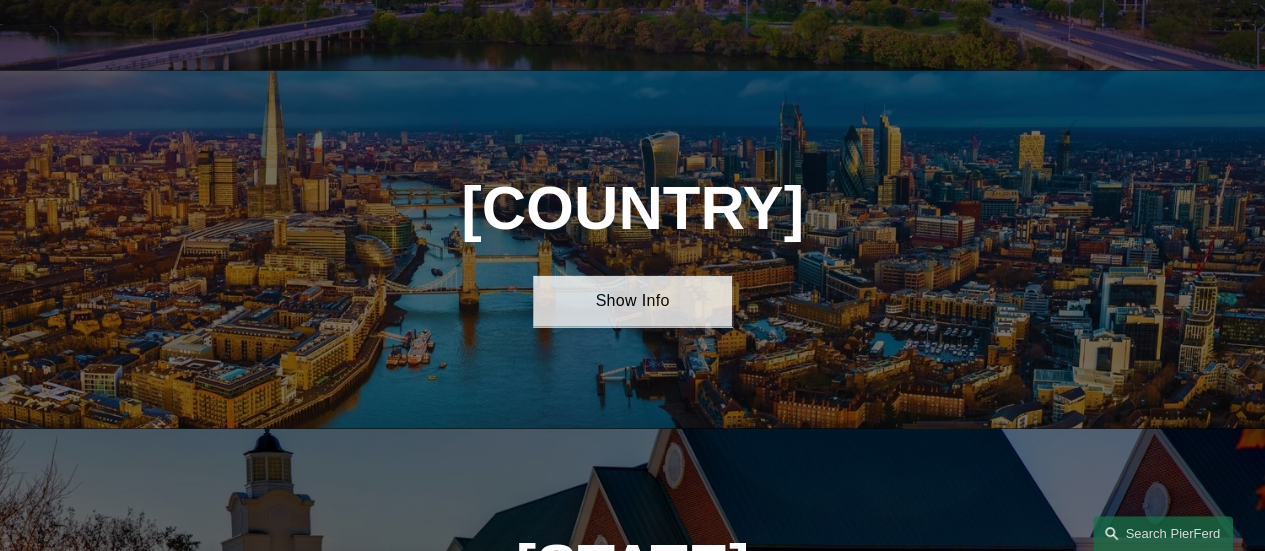 click on "Show Info" at bounding box center [632, 301] 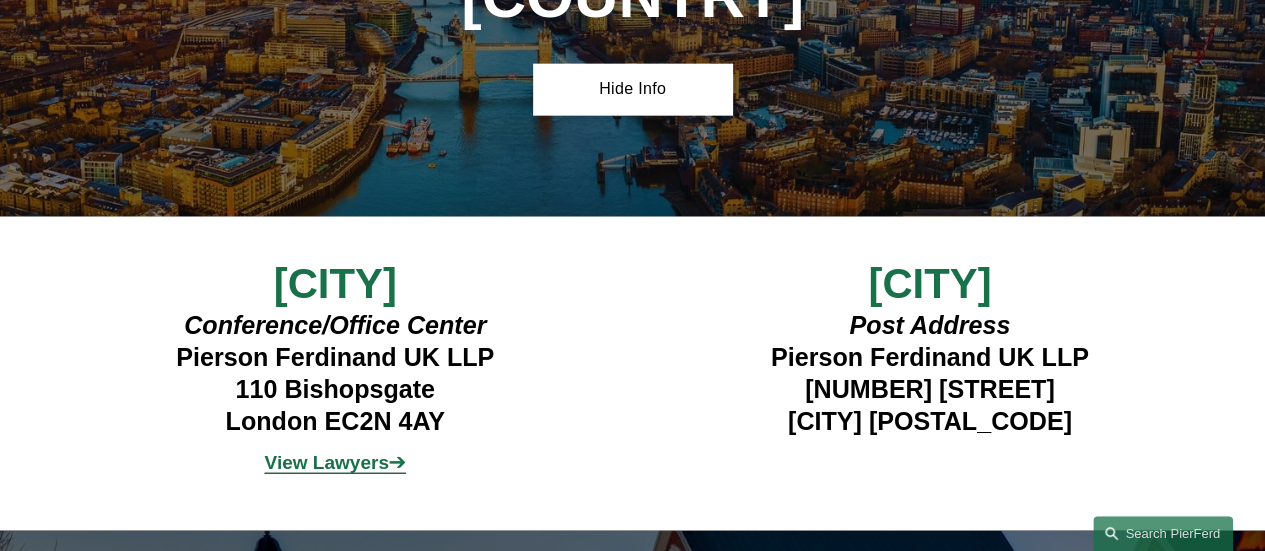 scroll, scrollTop: 6334, scrollLeft: 0, axis: vertical 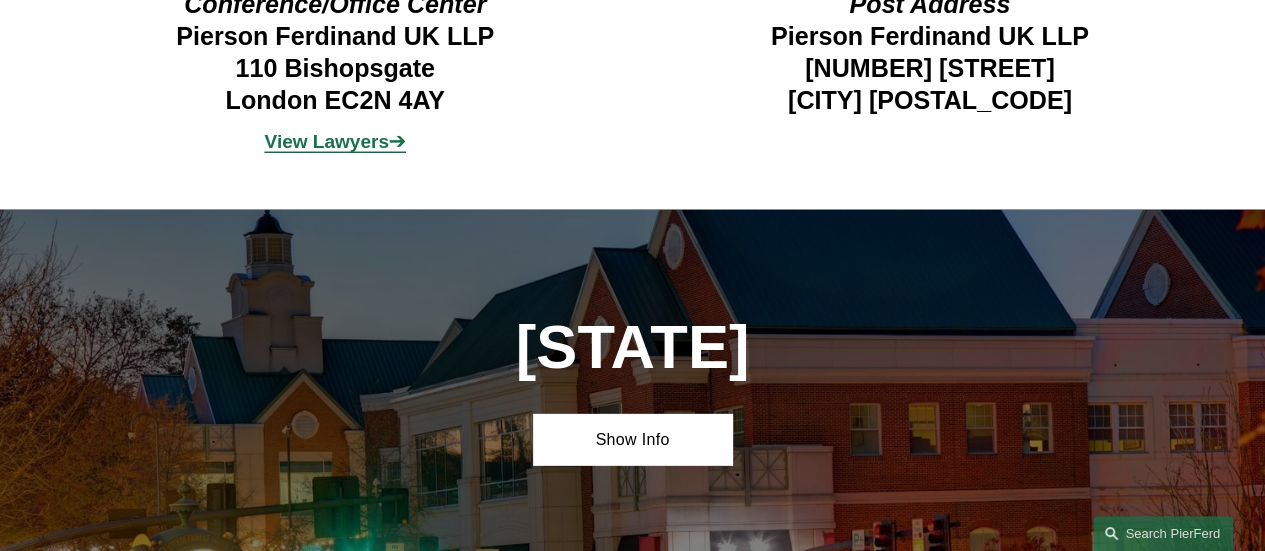 click on "View Lawyers" at bounding box center [327, 141] 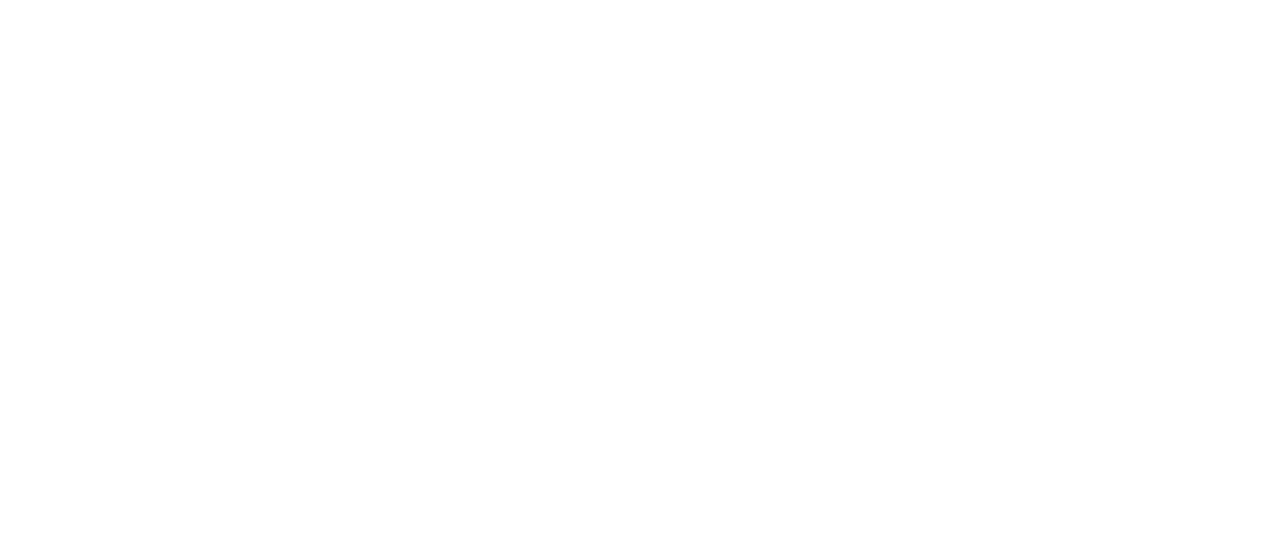 scroll, scrollTop: 0, scrollLeft: 0, axis: both 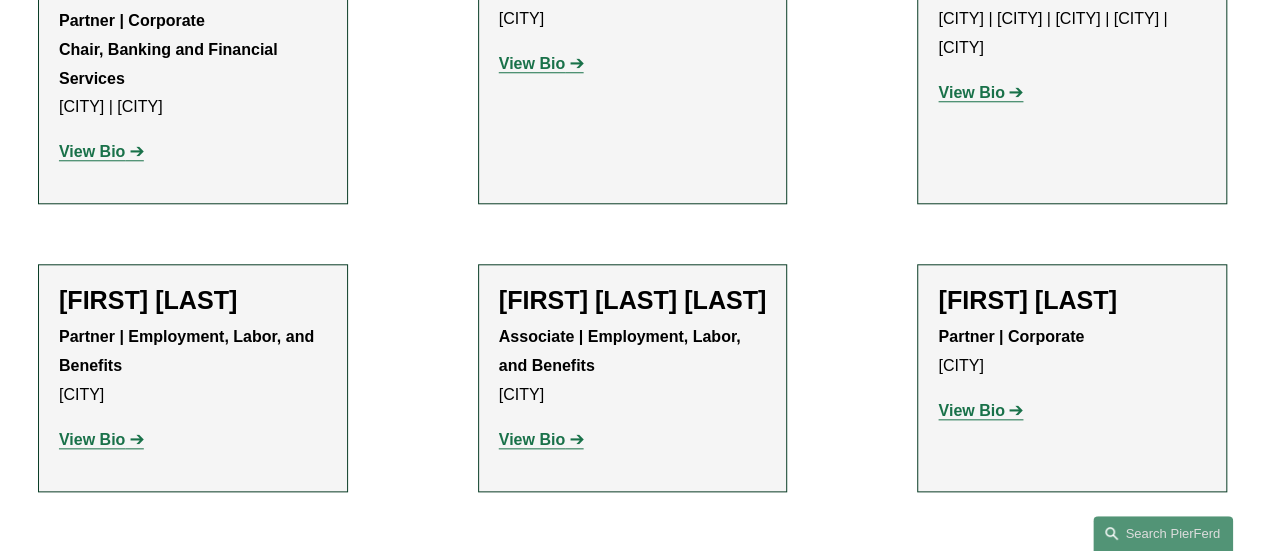click on "Filter Location London London All Atlanta Austin Boston Charlotte Chicago Cincinnati Cleveland Columbus Dallas Denver Detroit Houston London Los Angeles Miami New York Northern Virginia Palo Alto Philadelphia Phoenix Princeton Seattle Tampa Washington, D.C. Wilmington Department All Corporate Employment, Labor, and Benefits Intellectual Property Litigation Practice All Antitrust Counseling Appellate Arbitration and Mediation Banking and Financial Services Bankruptcy, Financial Restructuring, and Reorganization Broker-Dealer Regulation Cannabis, Hemp & CBD Capital Markets Civil Pretrial and Trial Services Class Action Defense Commercial Litigation Commercial Transactions Commodities, Futures & Derivatives Communications & Media Condemnation and Eminent Domain Construction and Design Professional Copyrights Cyber, Privacy & Technology Education Emerging Companies Employment and Labor Energy, Gas, and Oil Law Energy, Renewables, and Sustainability Entertainment Environmental, Health, and Safety FDA Franchising" 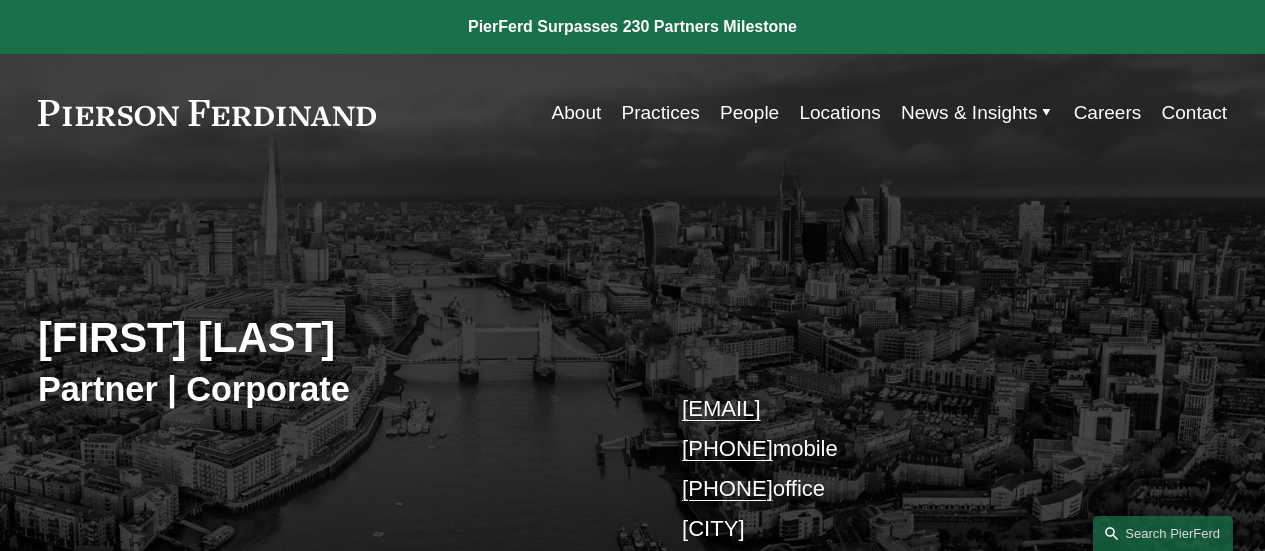 scroll, scrollTop: 0, scrollLeft: 0, axis: both 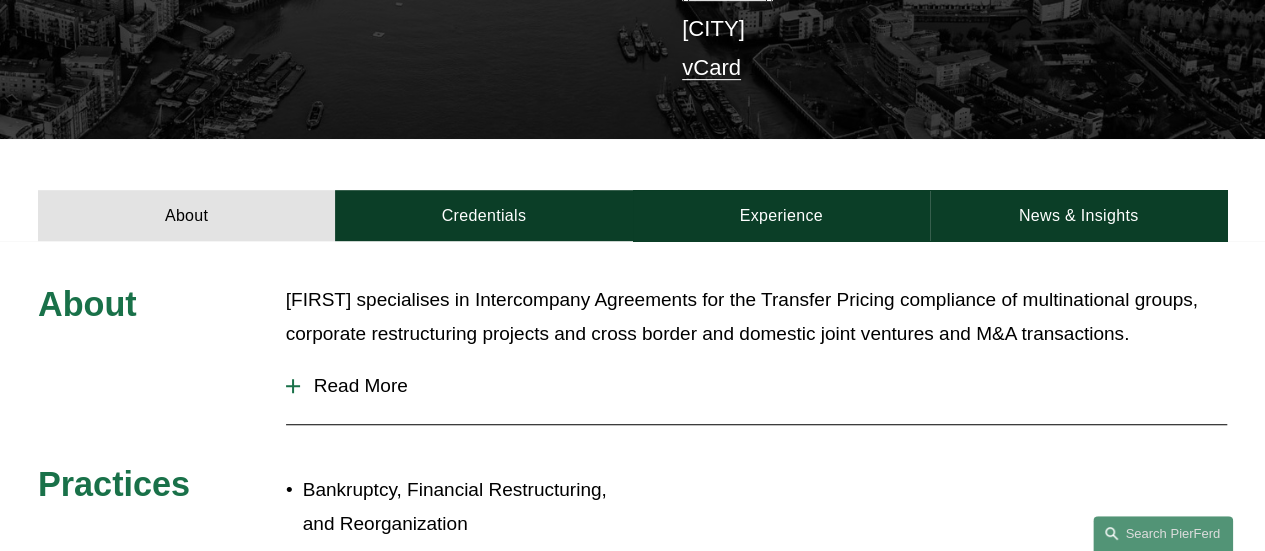drag, startPoint x: 1275, startPoint y: 61, endPoint x: 927, endPoint y: 208, distance: 377.77374 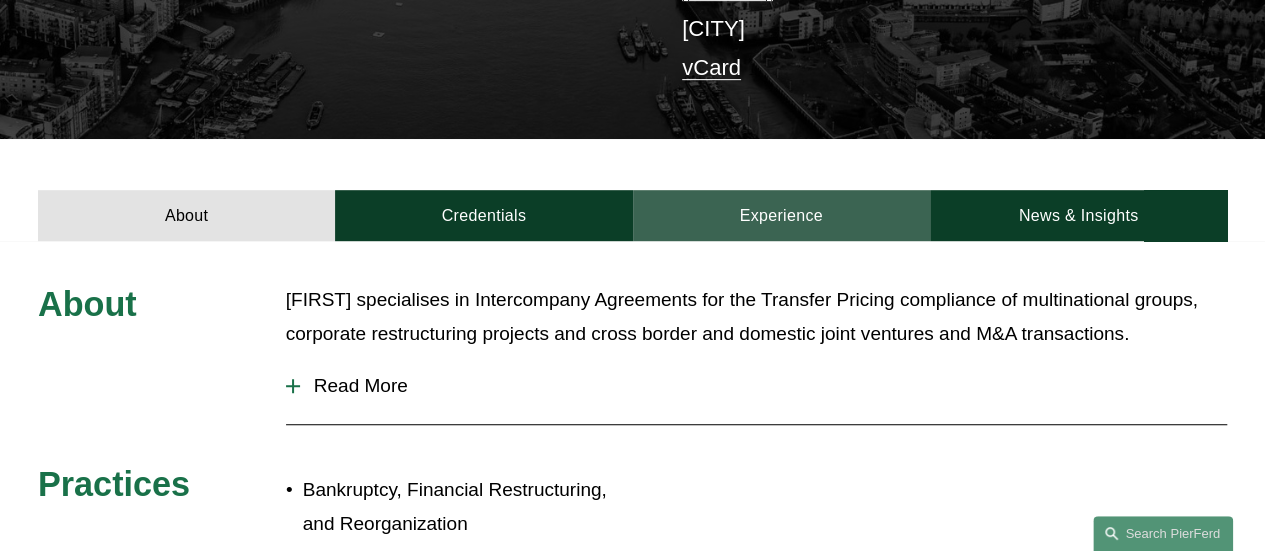 click on "0
PierFerd Surpasses 230 Partners Milestone
Skip to Content" at bounding box center [632, 430] 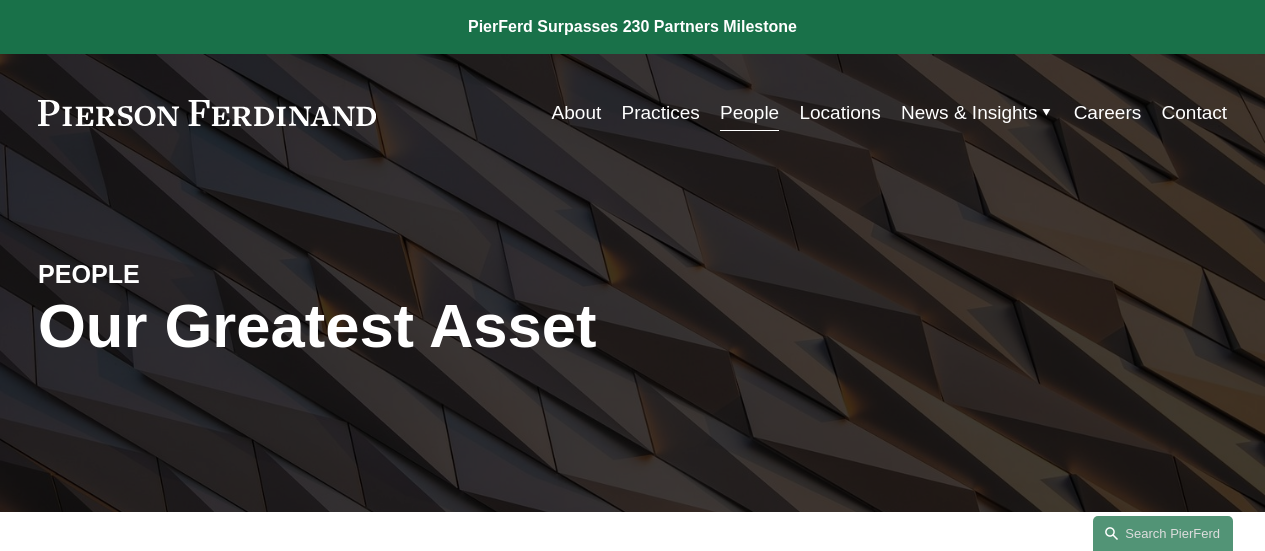 scroll, scrollTop: 890, scrollLeft: 0, axis: vertical 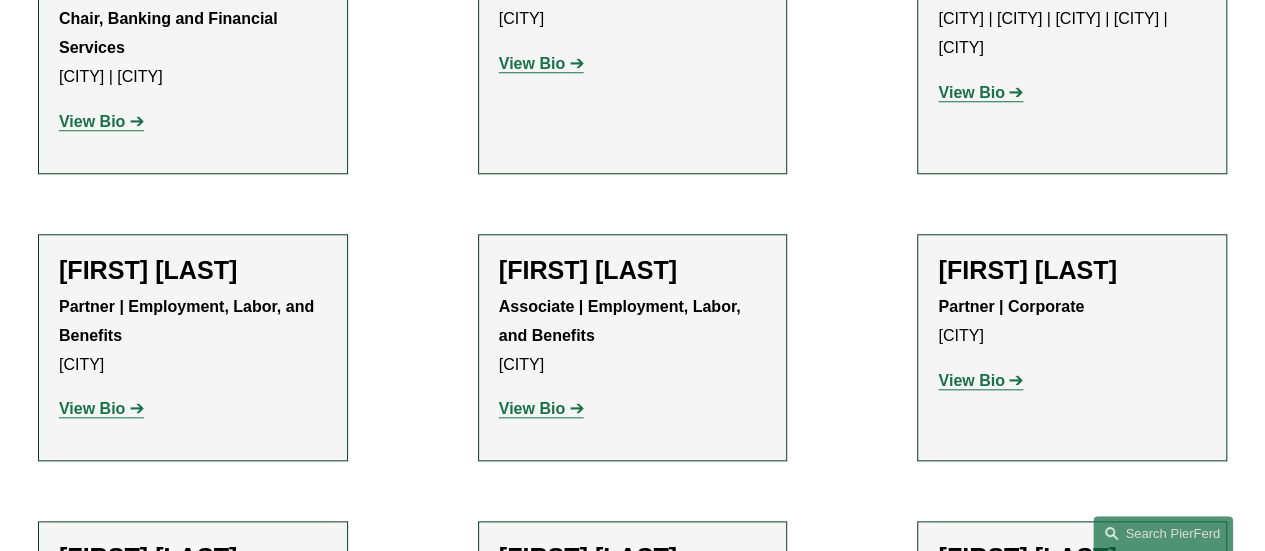 click on "View Bio" 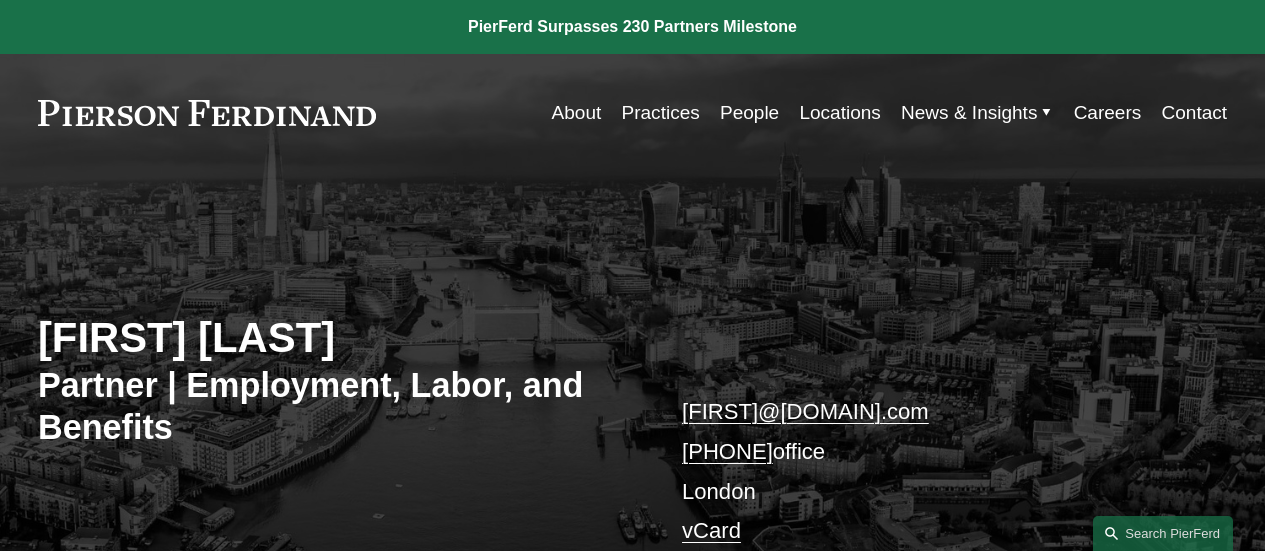 scroll, scrollTop: 0, scrollLeft: 0, axis: both 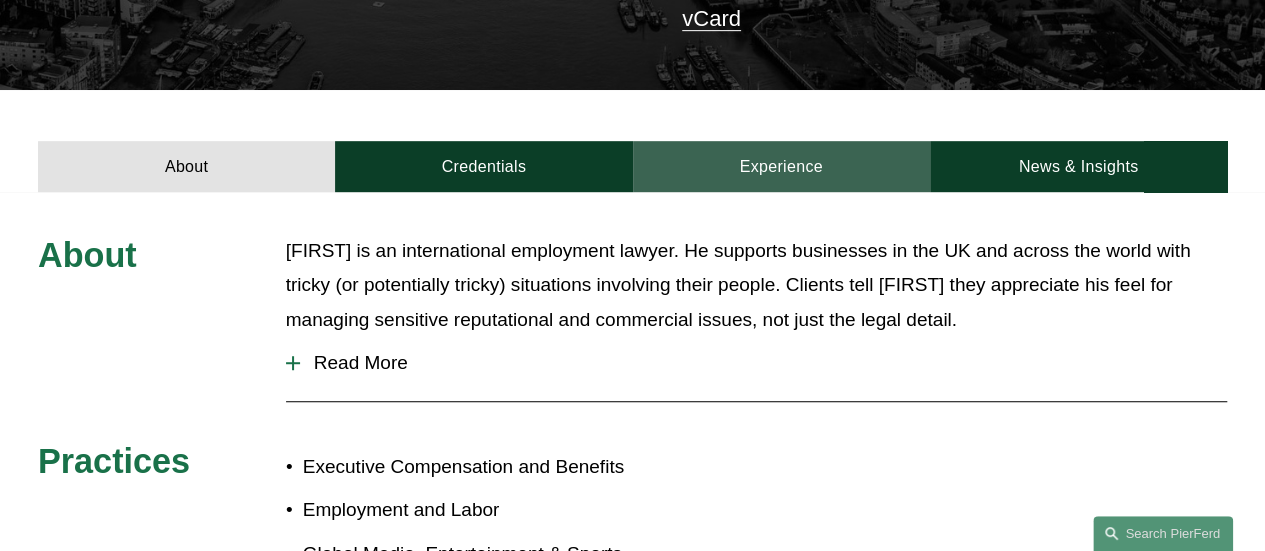 click on "Experience" at bounding box center (781, 166) 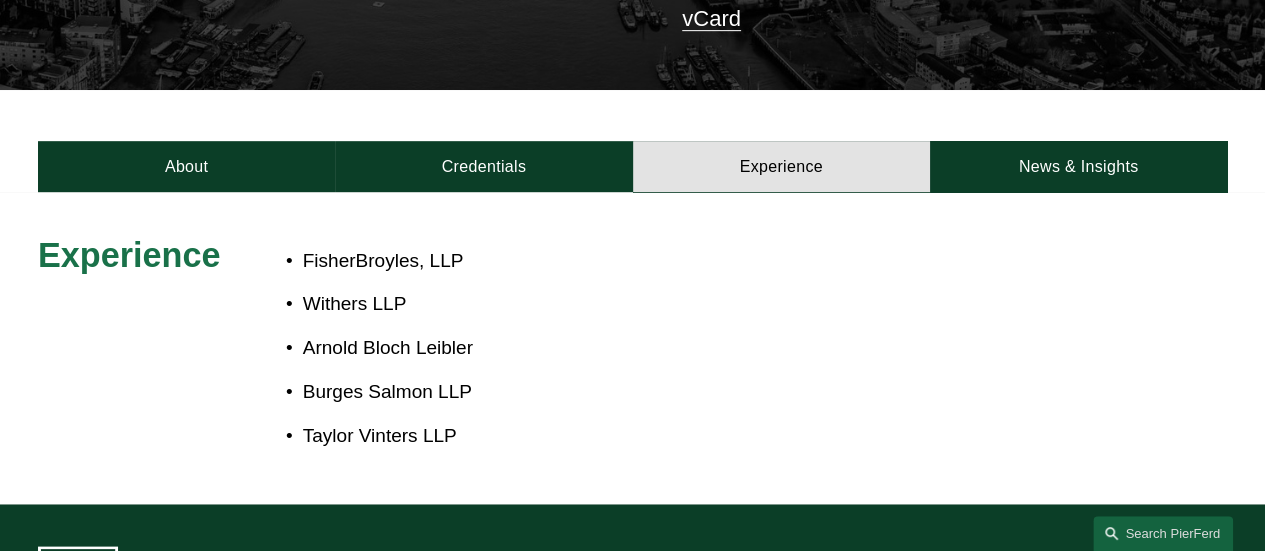 scroll, scrollTop: 0, scrollLeft: 0, axis: both 